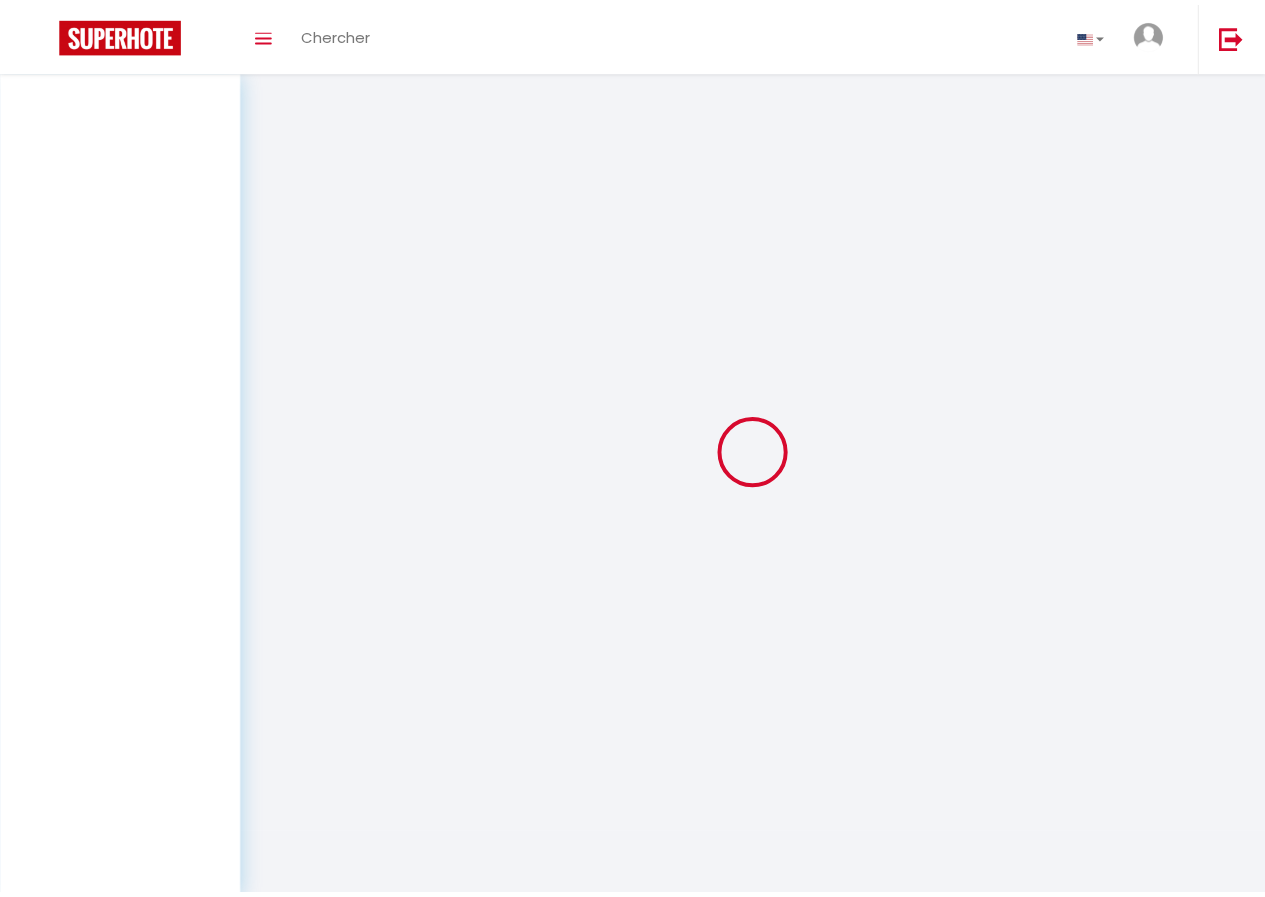 scroll, scrollTop: 0, scrollLeft: 0, axis: both 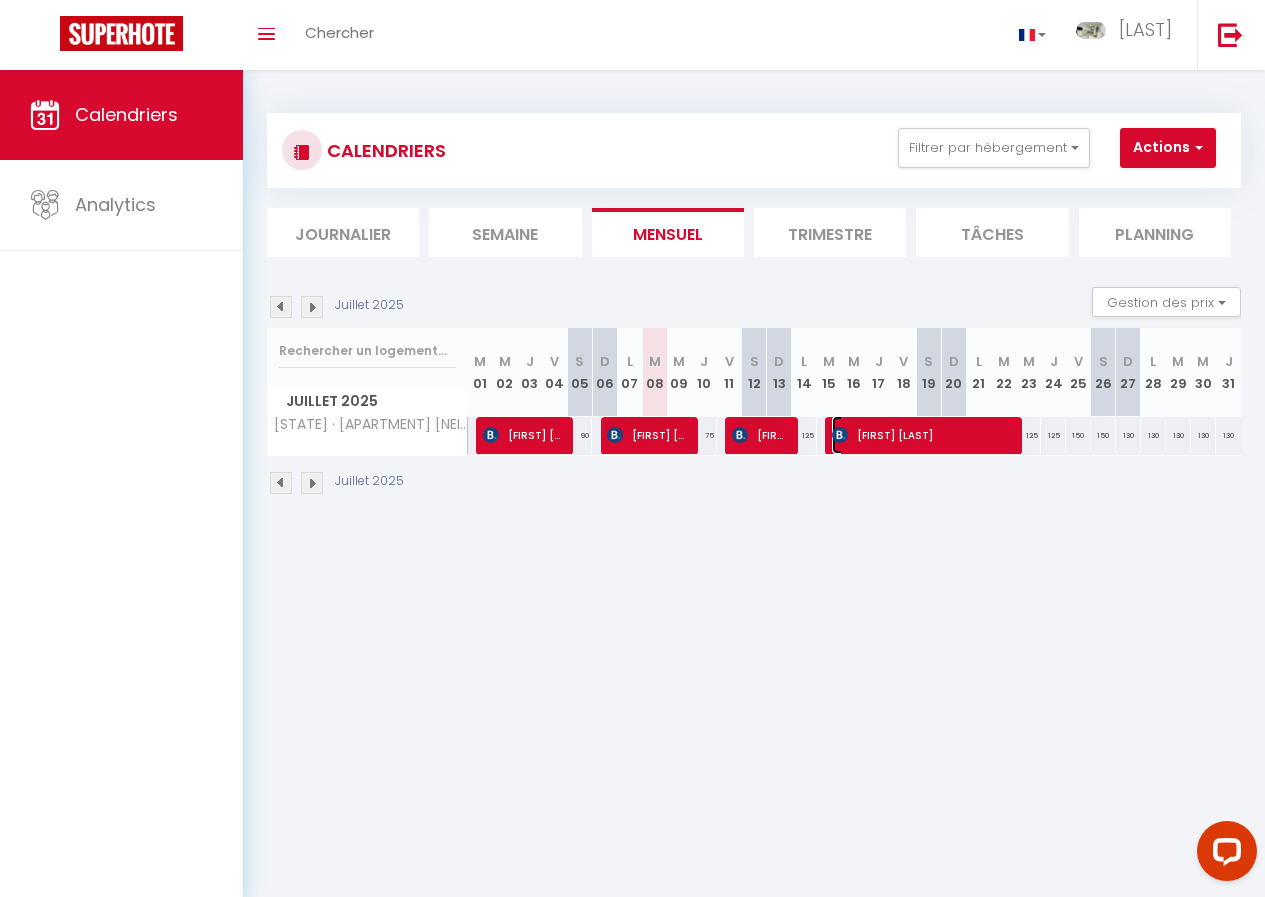 click on "[FIRST] [LAST]" at bounding box center (523, 435) 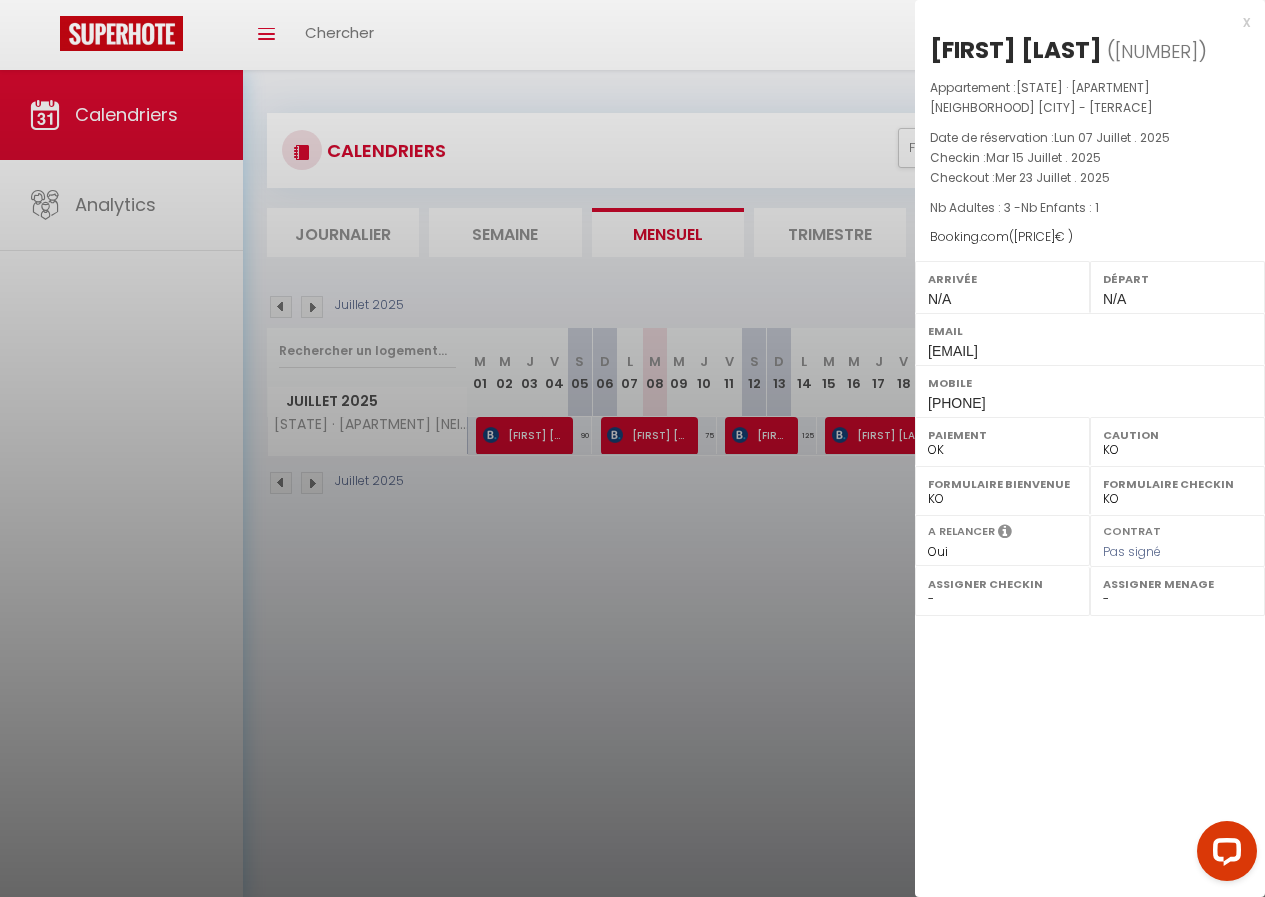 click at bounding box center [632, 448] 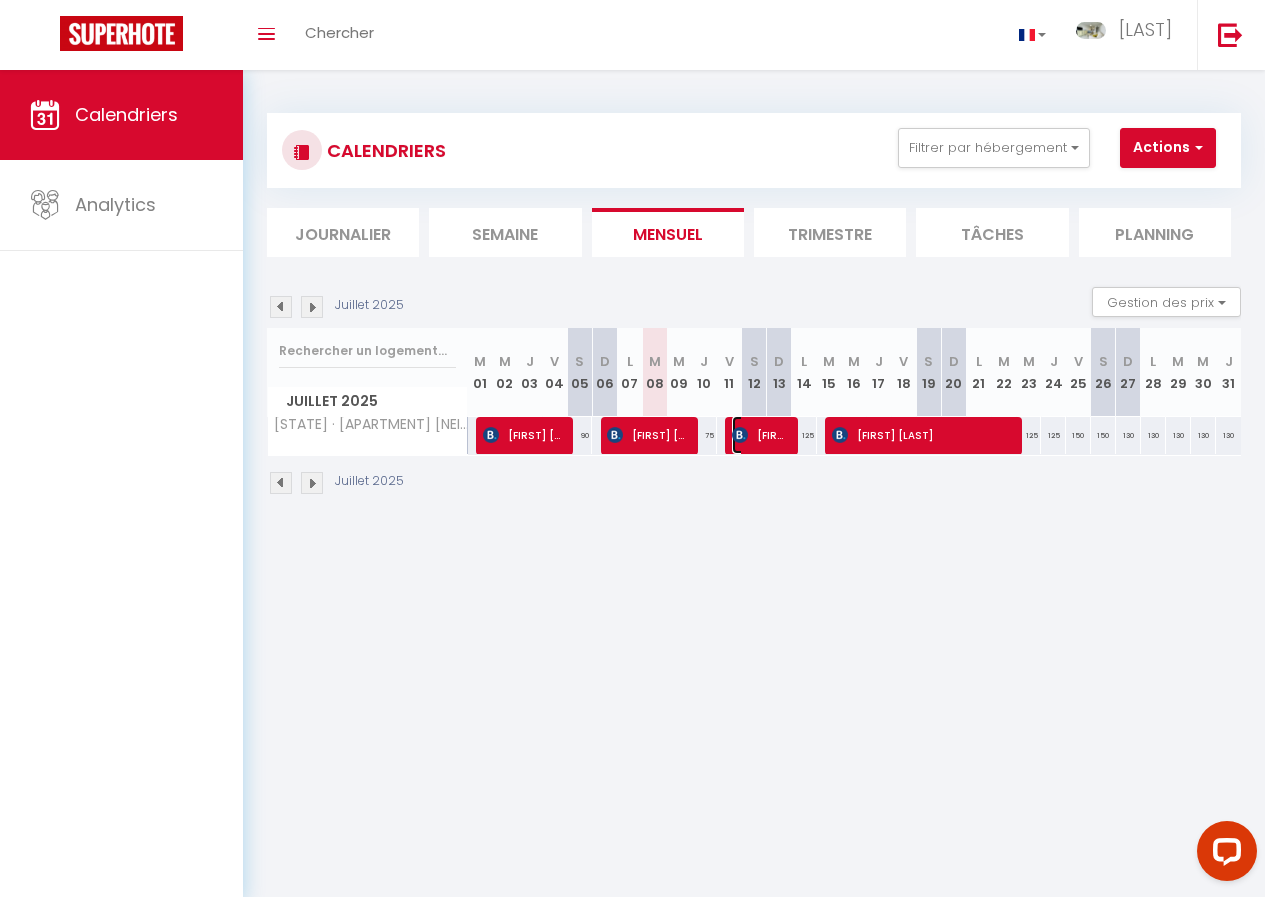 click on "[FIRST] [LAST]" at bounding box center (523, 435) 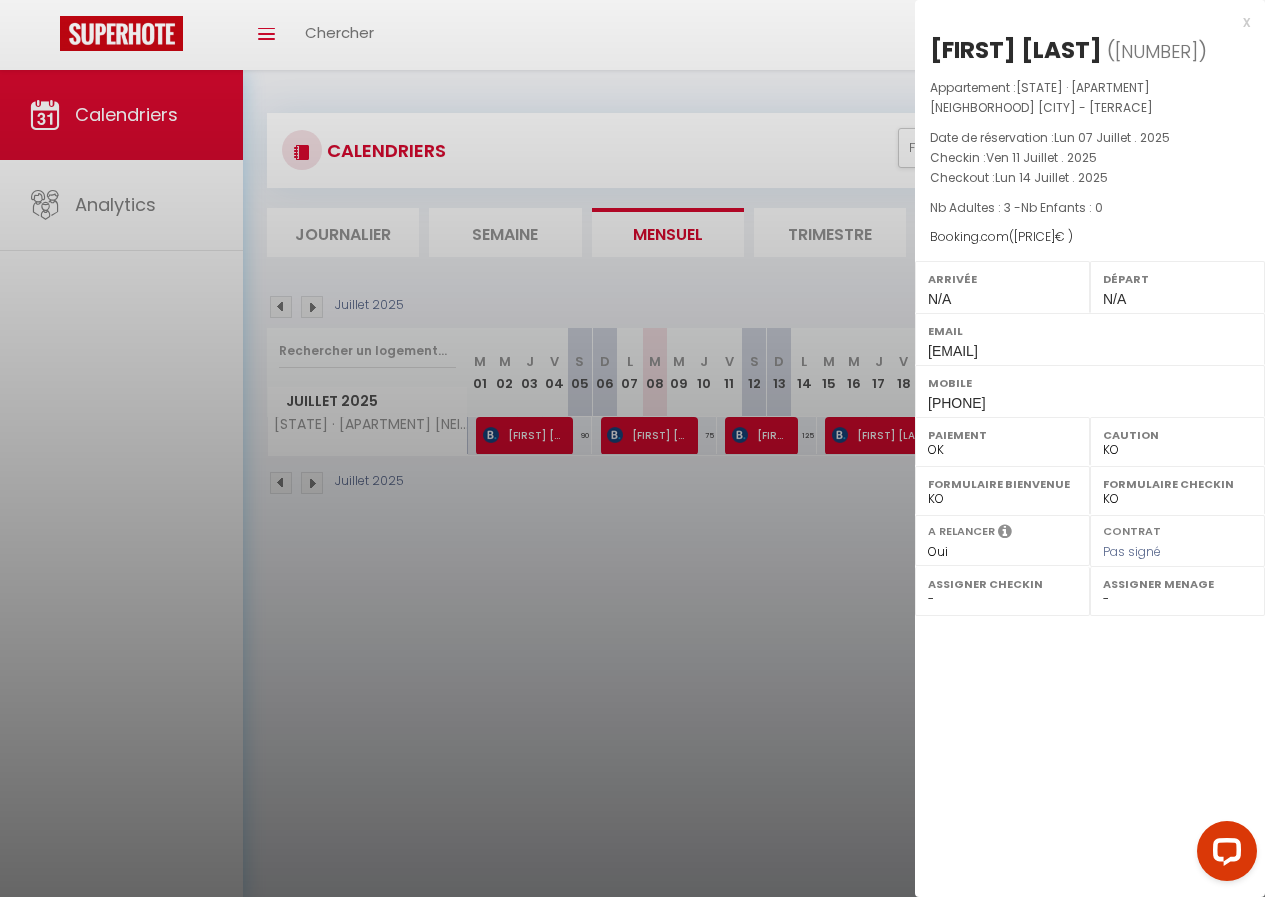 click at bounding box center [632, 448] 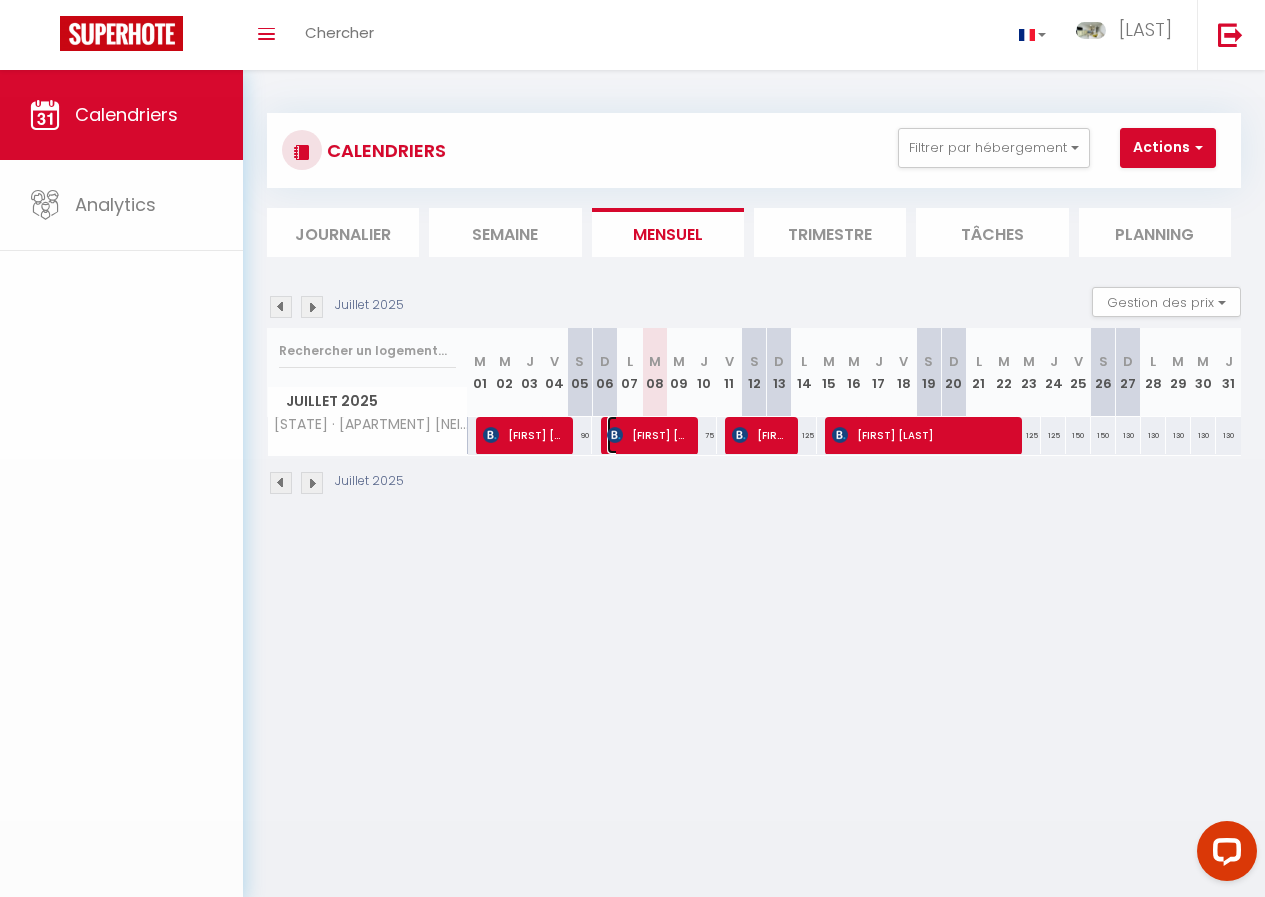 click on "[FIRST] [LAST]" at bounding box center [523, 435] 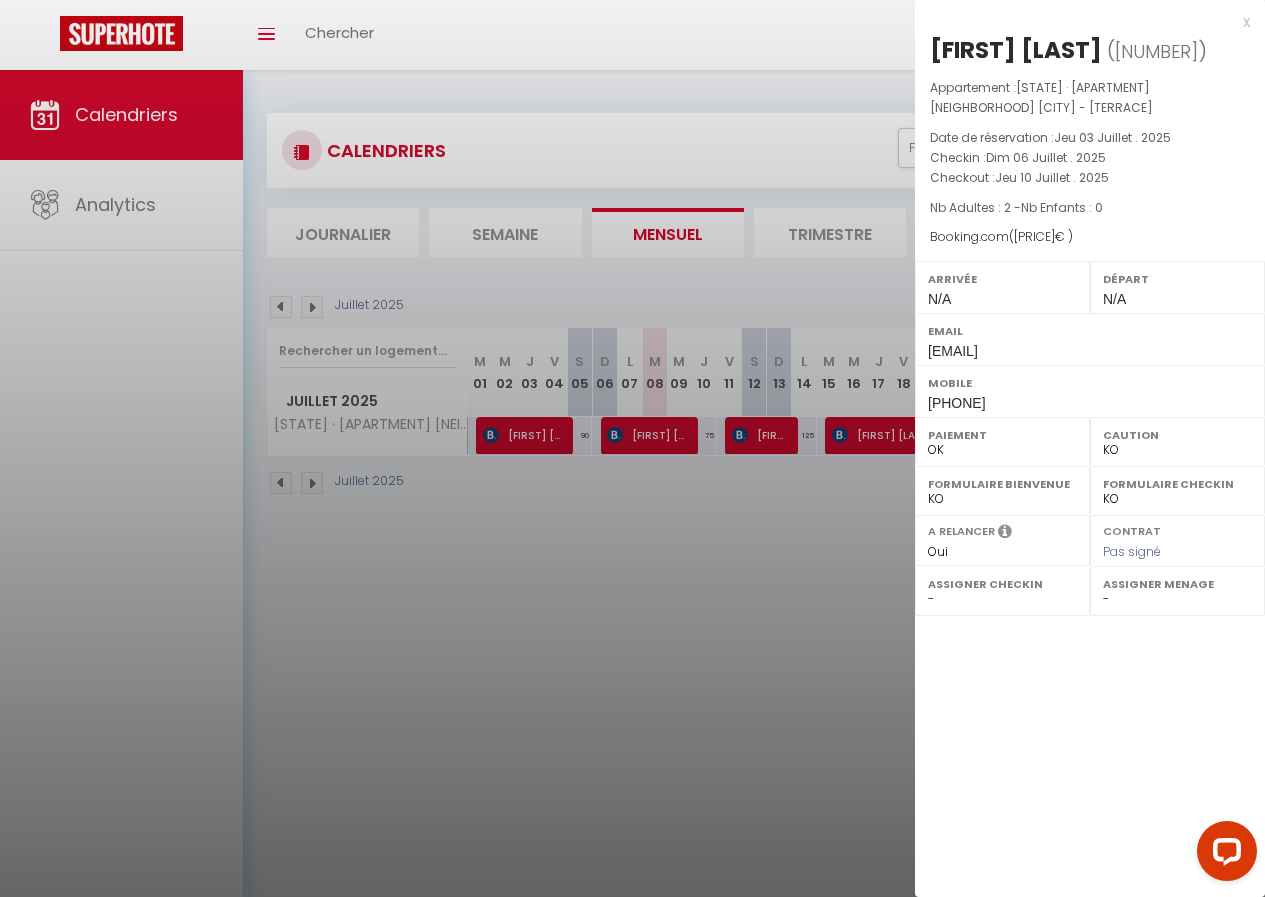 click at bounding box center [632, 448] 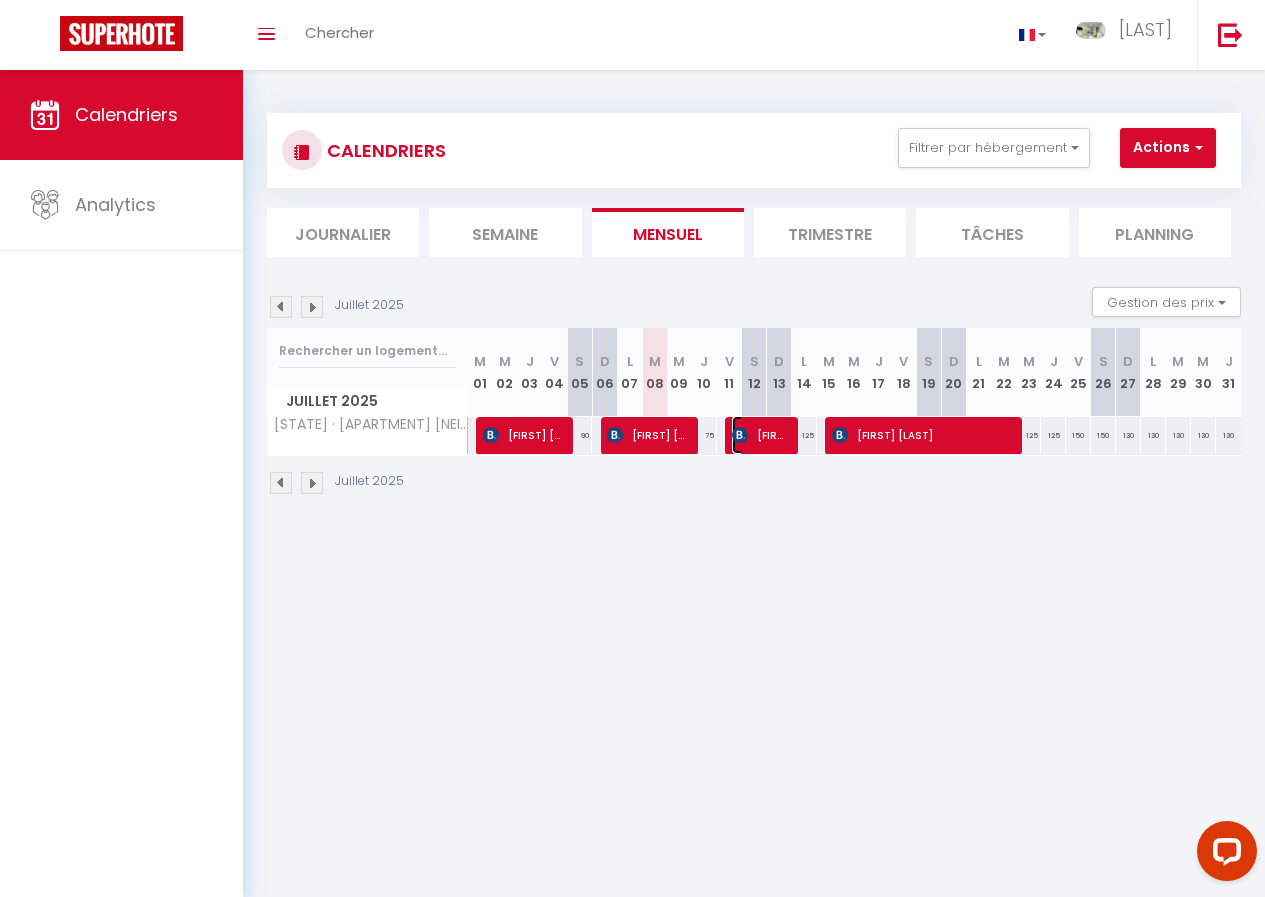 click on "[FIRST] [LAST]" at bounding box center (523, 435) 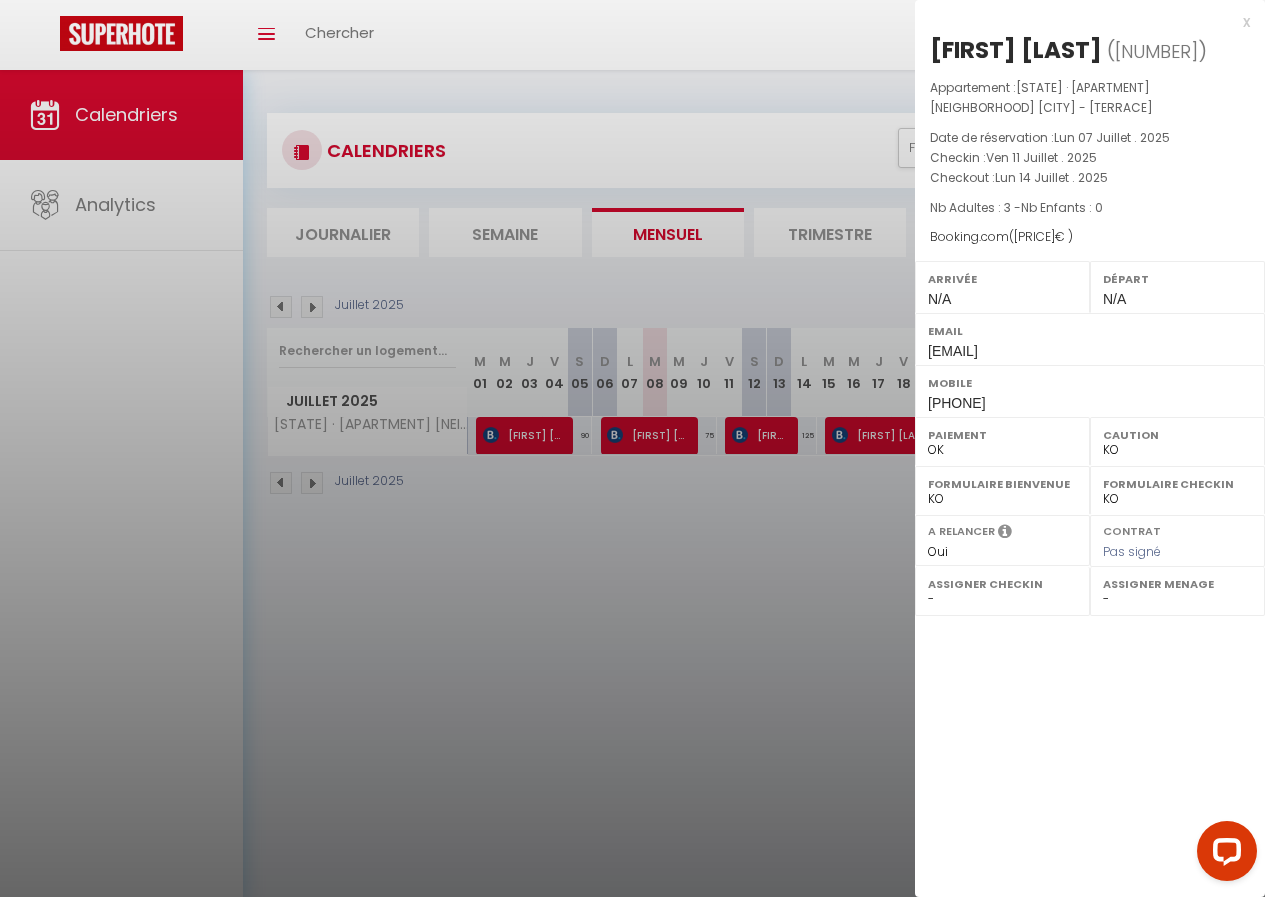 click at bounding box center (632, 448) 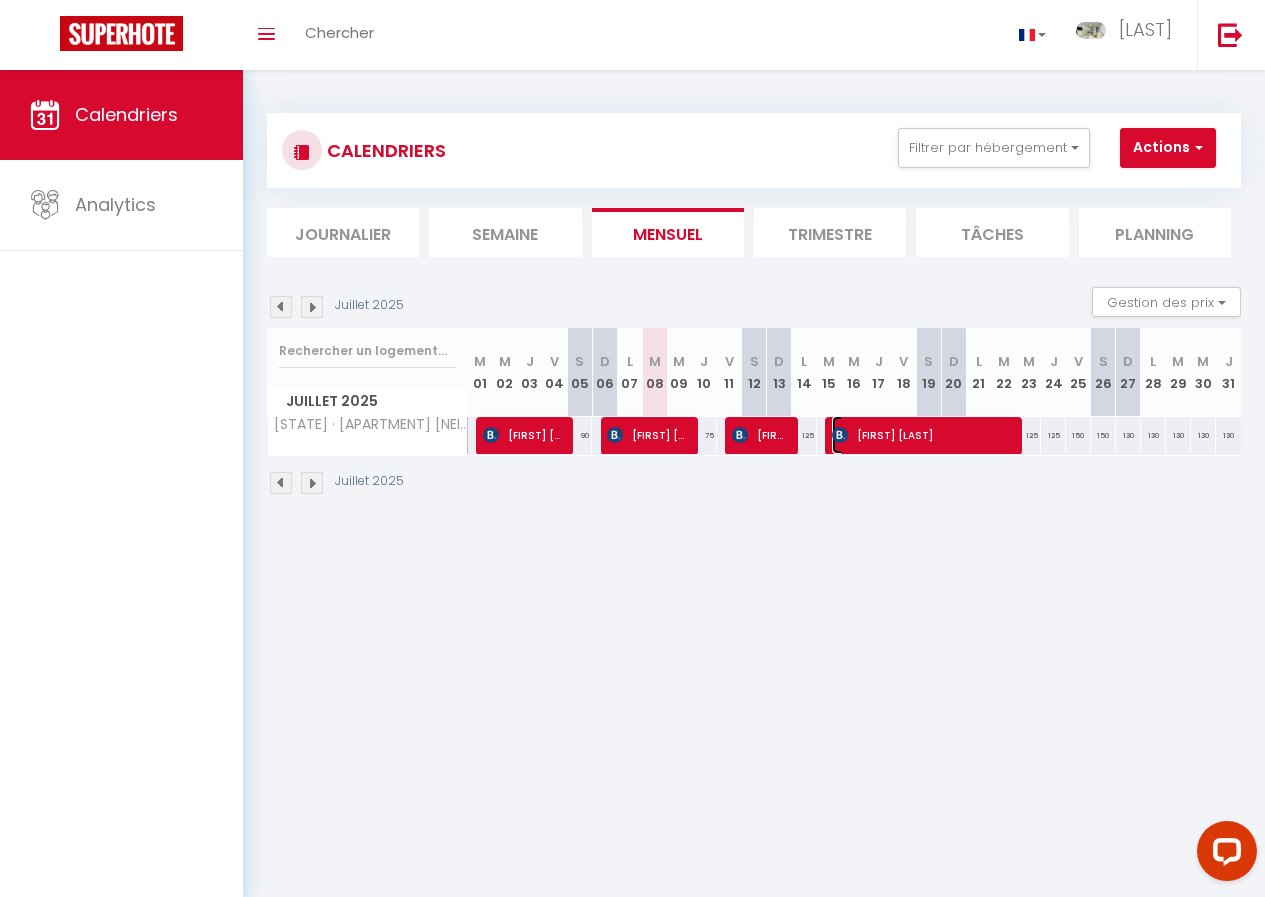 click on "[FIRST] [LAST]" at bounding box center (523, 435) 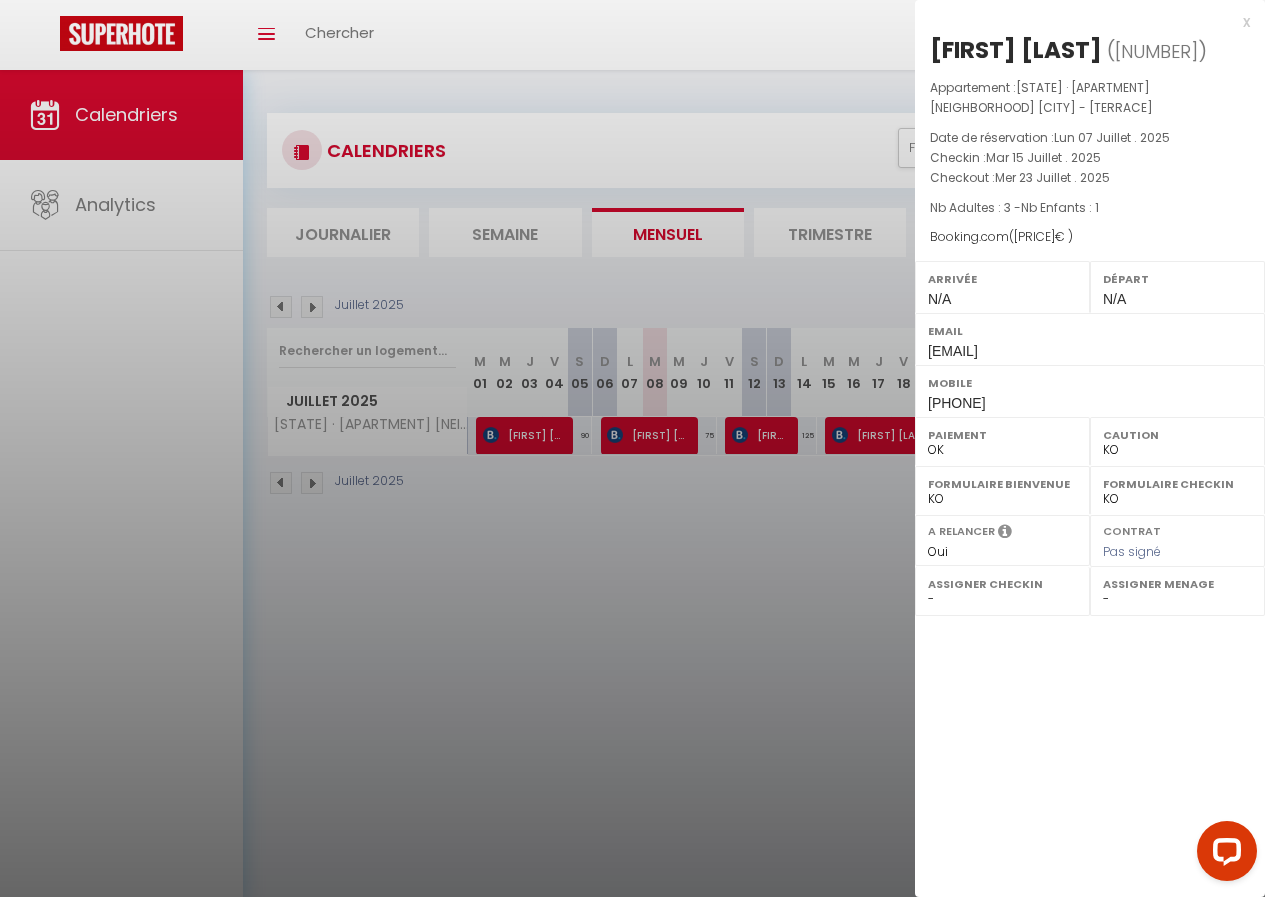 click at bounding box center [632, 448] 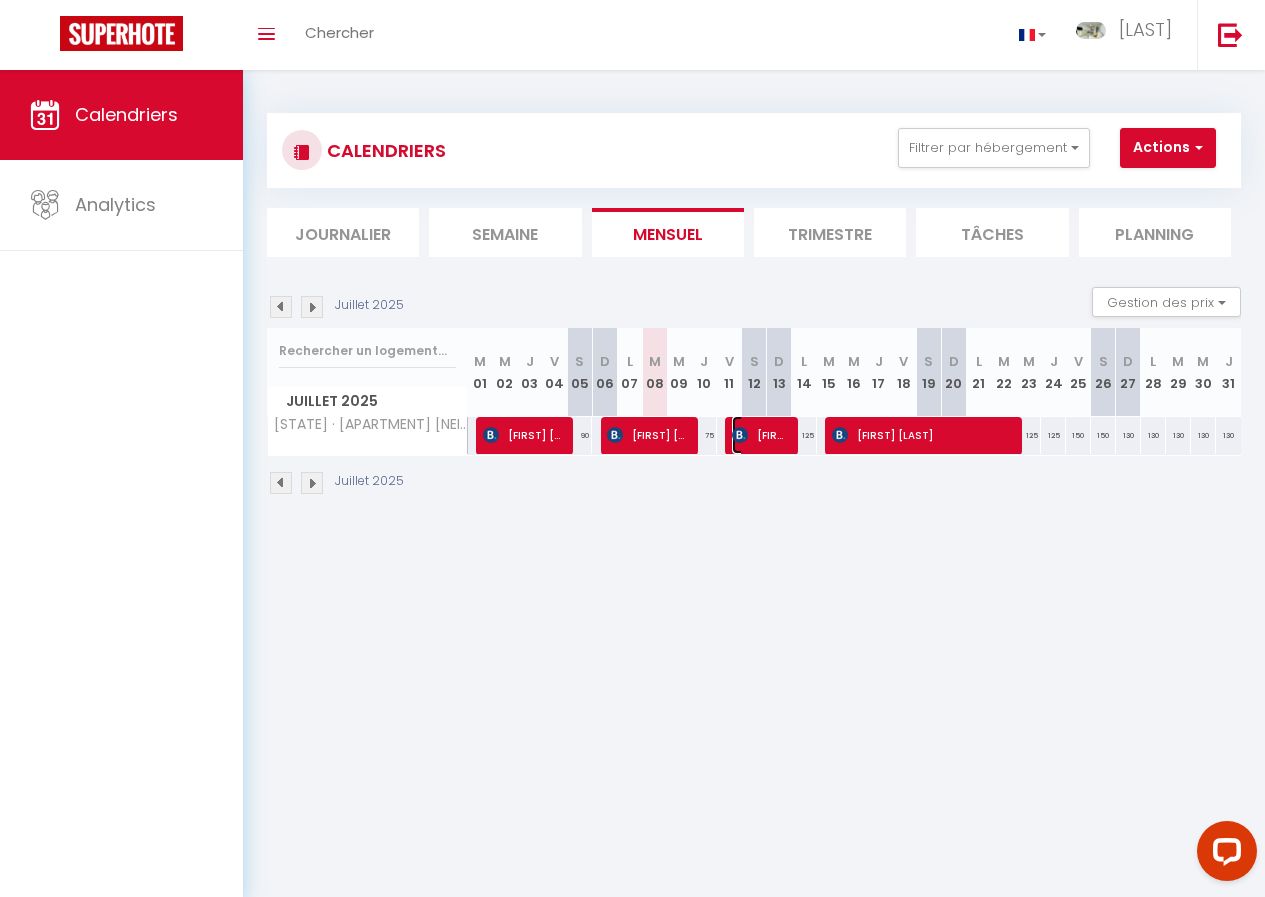 click on "[FIRST] [LAST]" at bounding box center (523, 435) 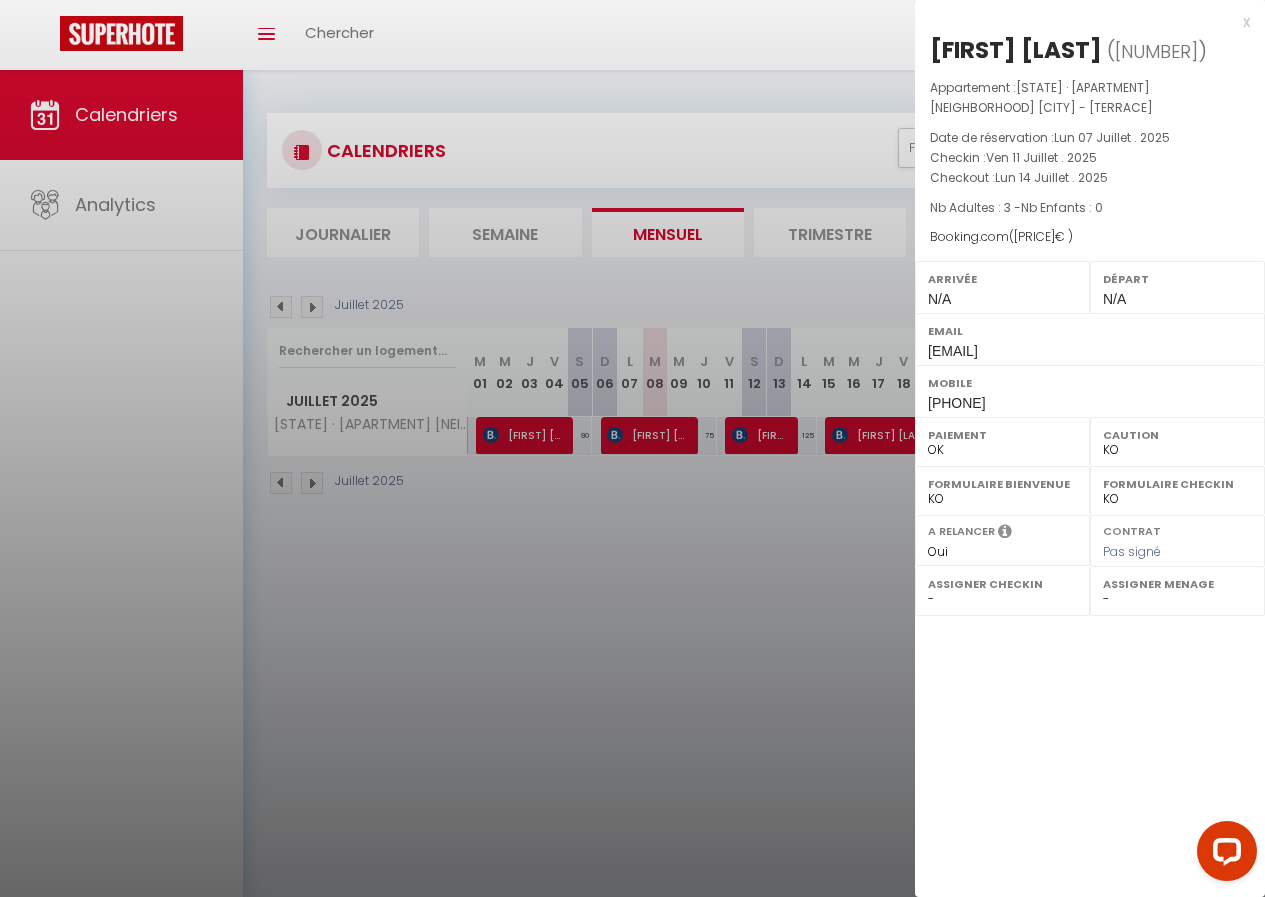 click at bounding box center (632, 448) 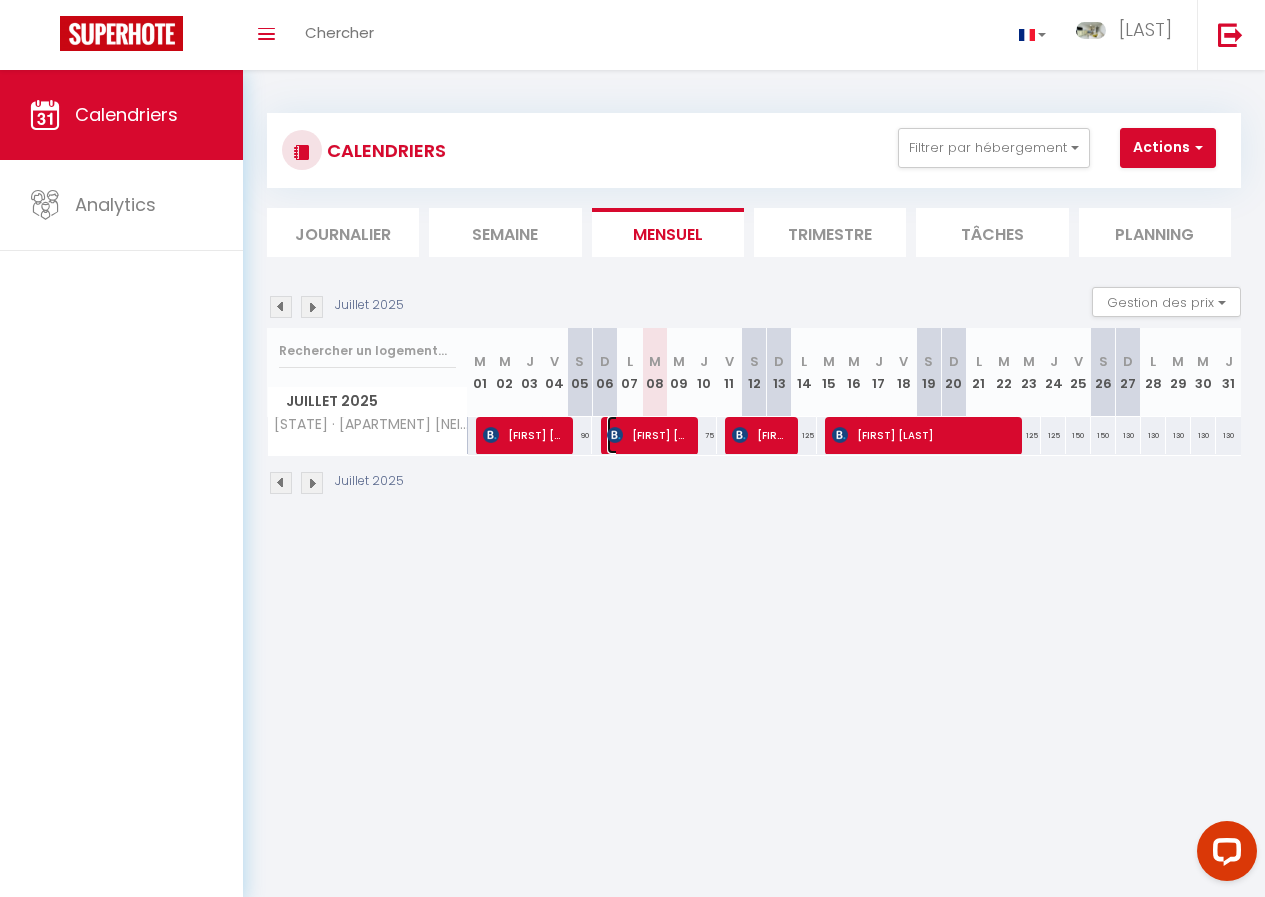 click on "[FIRST] [LAST]" at bounding box center (523, 435) 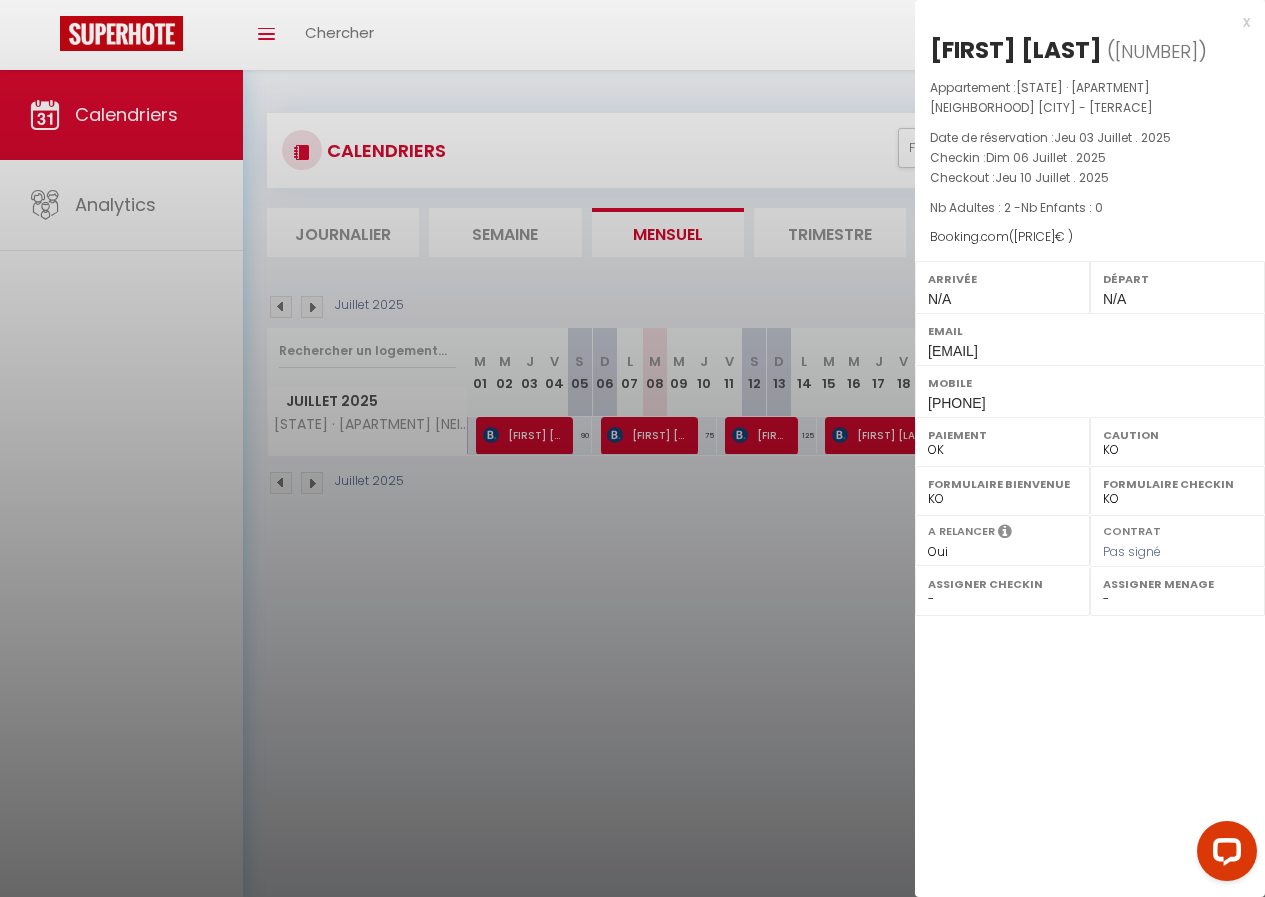 click at bounding box center (632, 448) 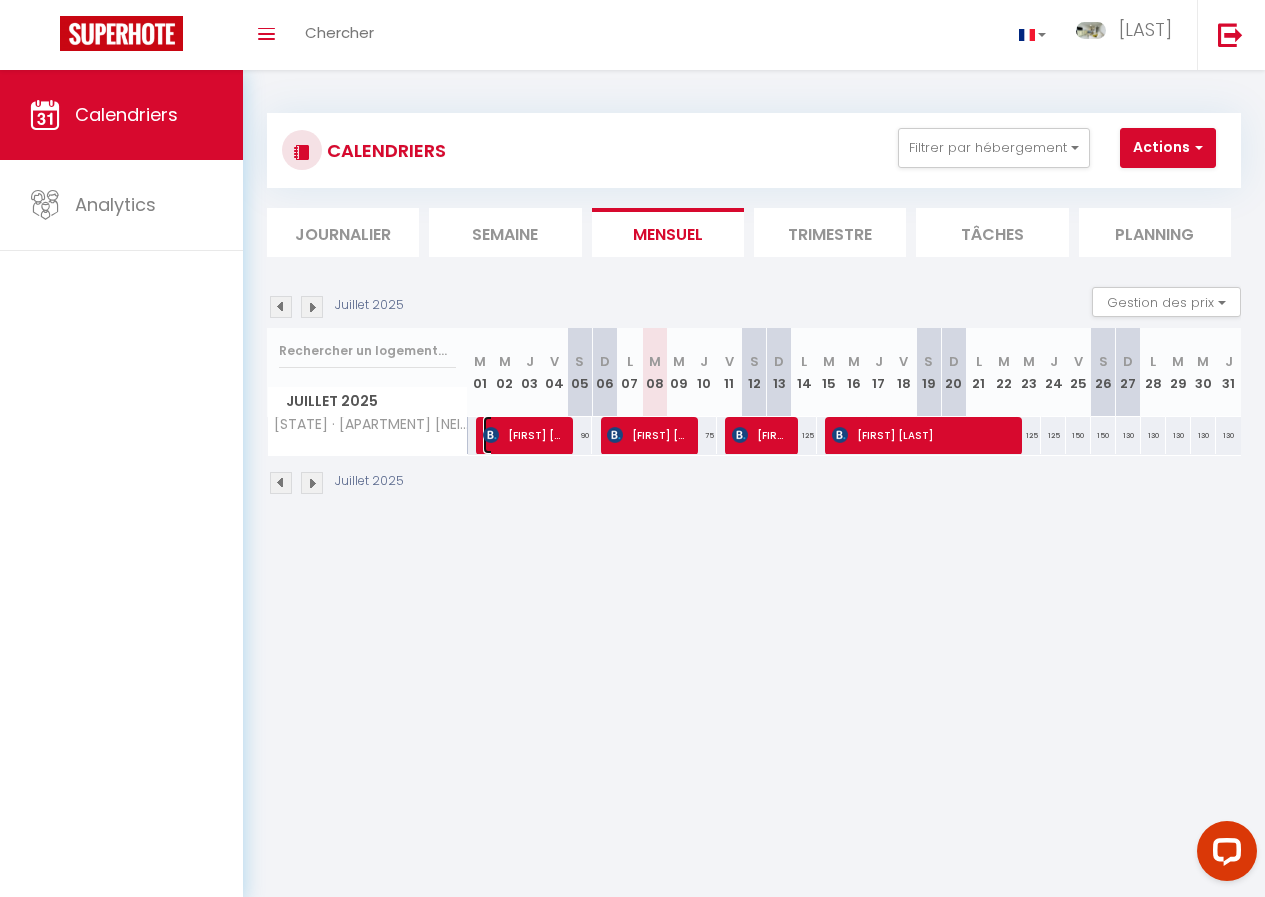 click on "[FIRST] [LAST]" at bounding box center (523, 435) 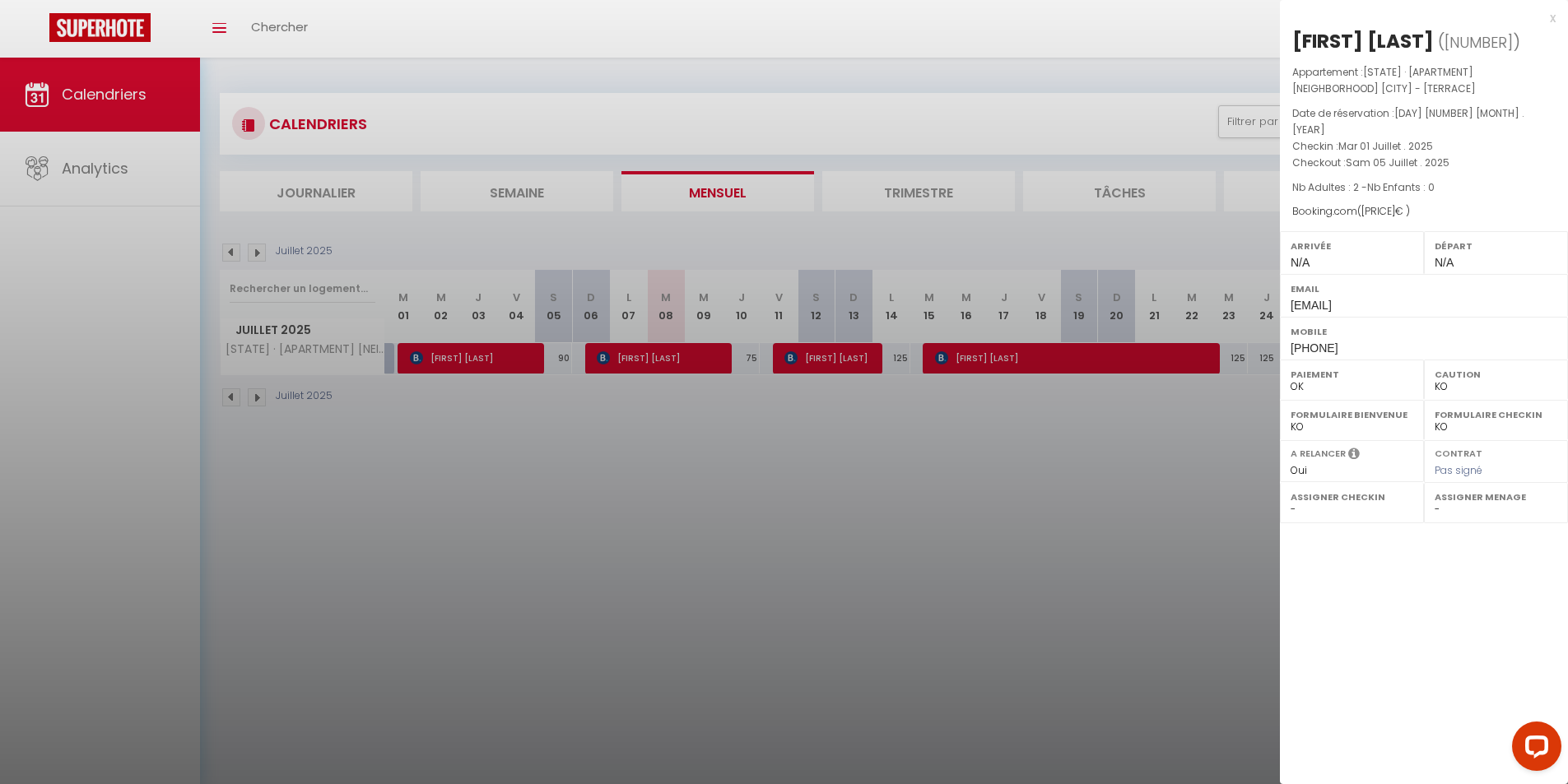 click at bounding box center (784, 392) 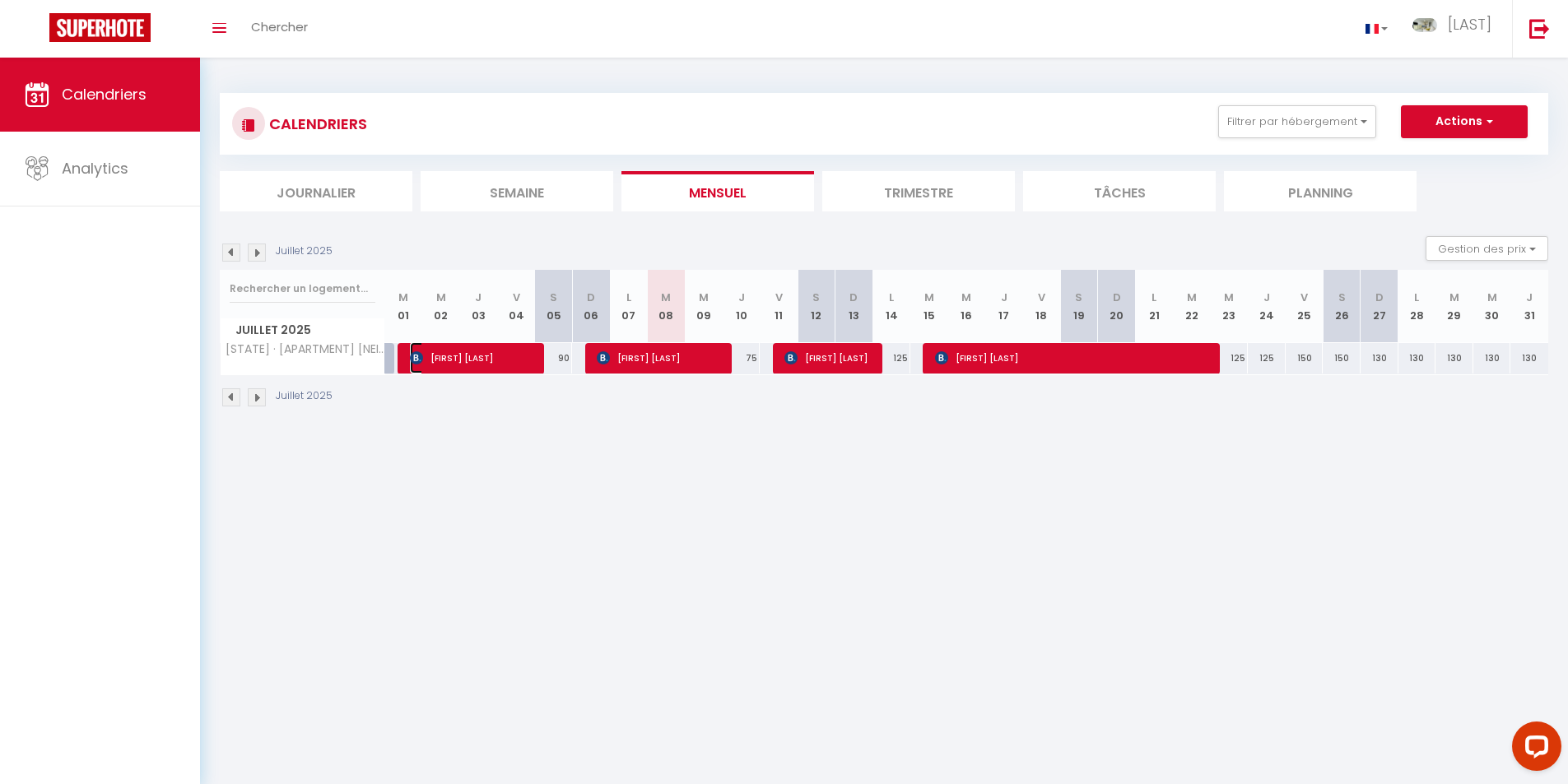 click on "[FIRST] [LAST]" at bounding box center (472, 358) 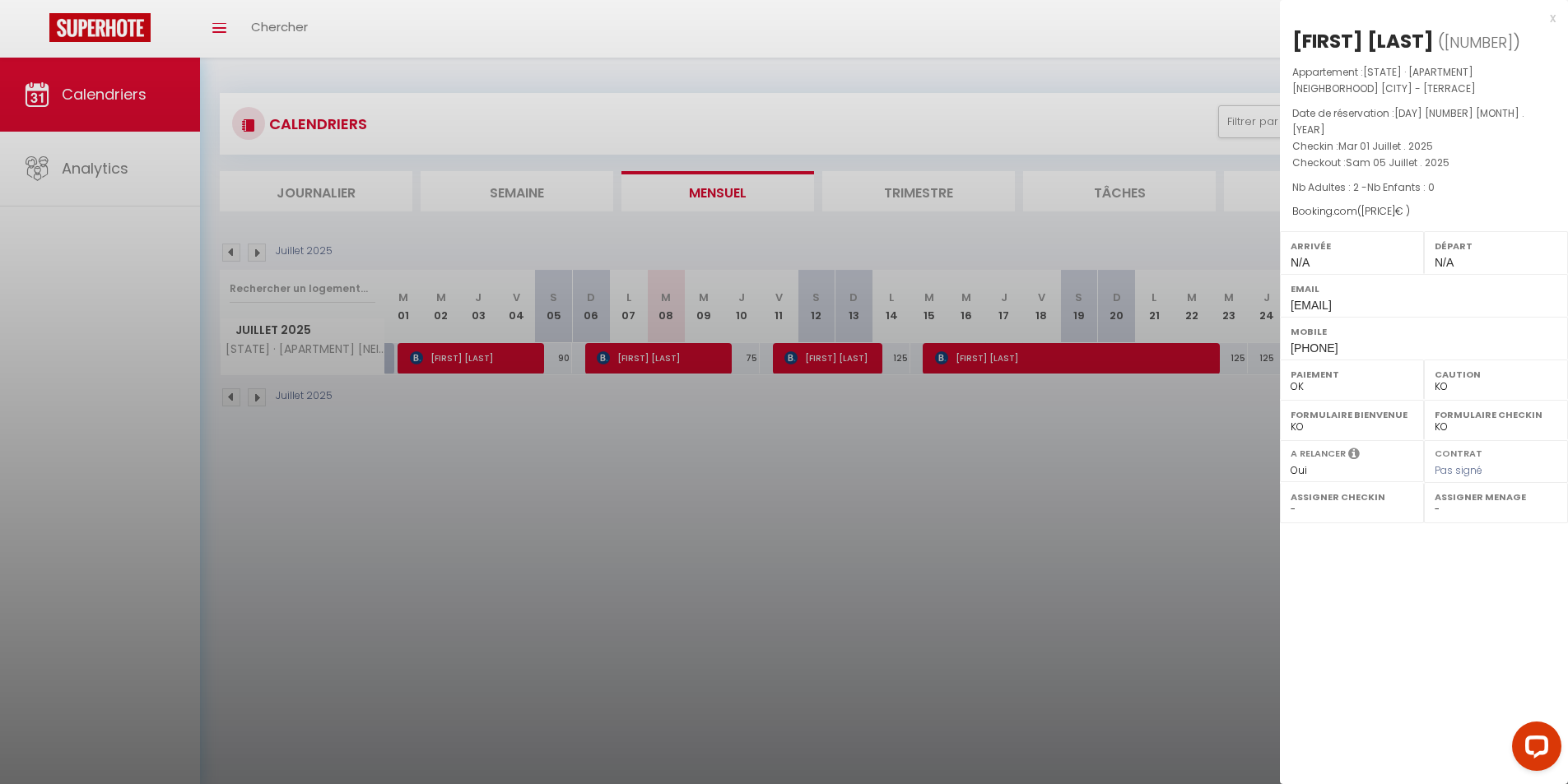 click at bounding box center (784, 392) 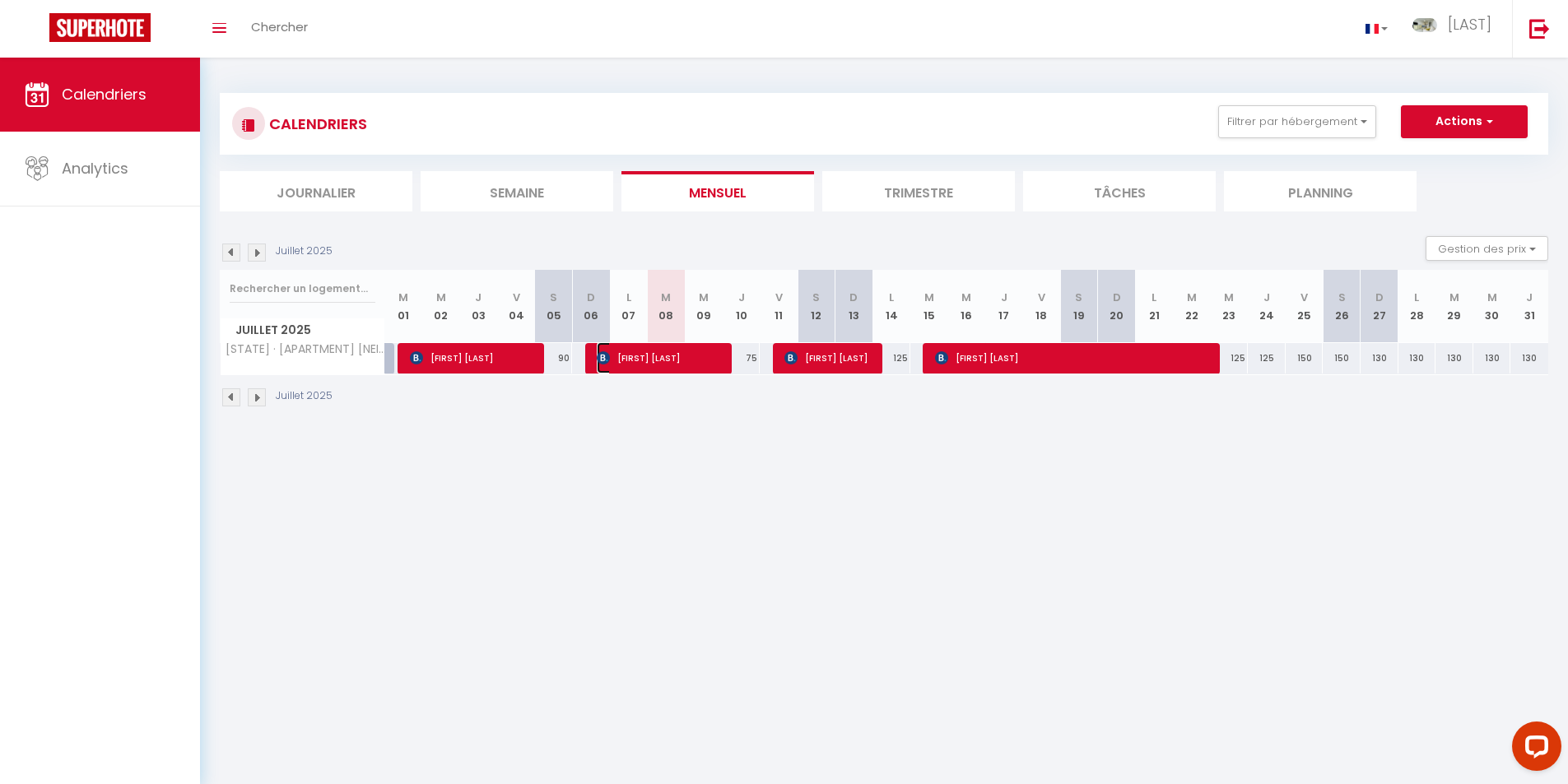 click on "[FIRST] [LAST]" at bounding box center (472, 358) 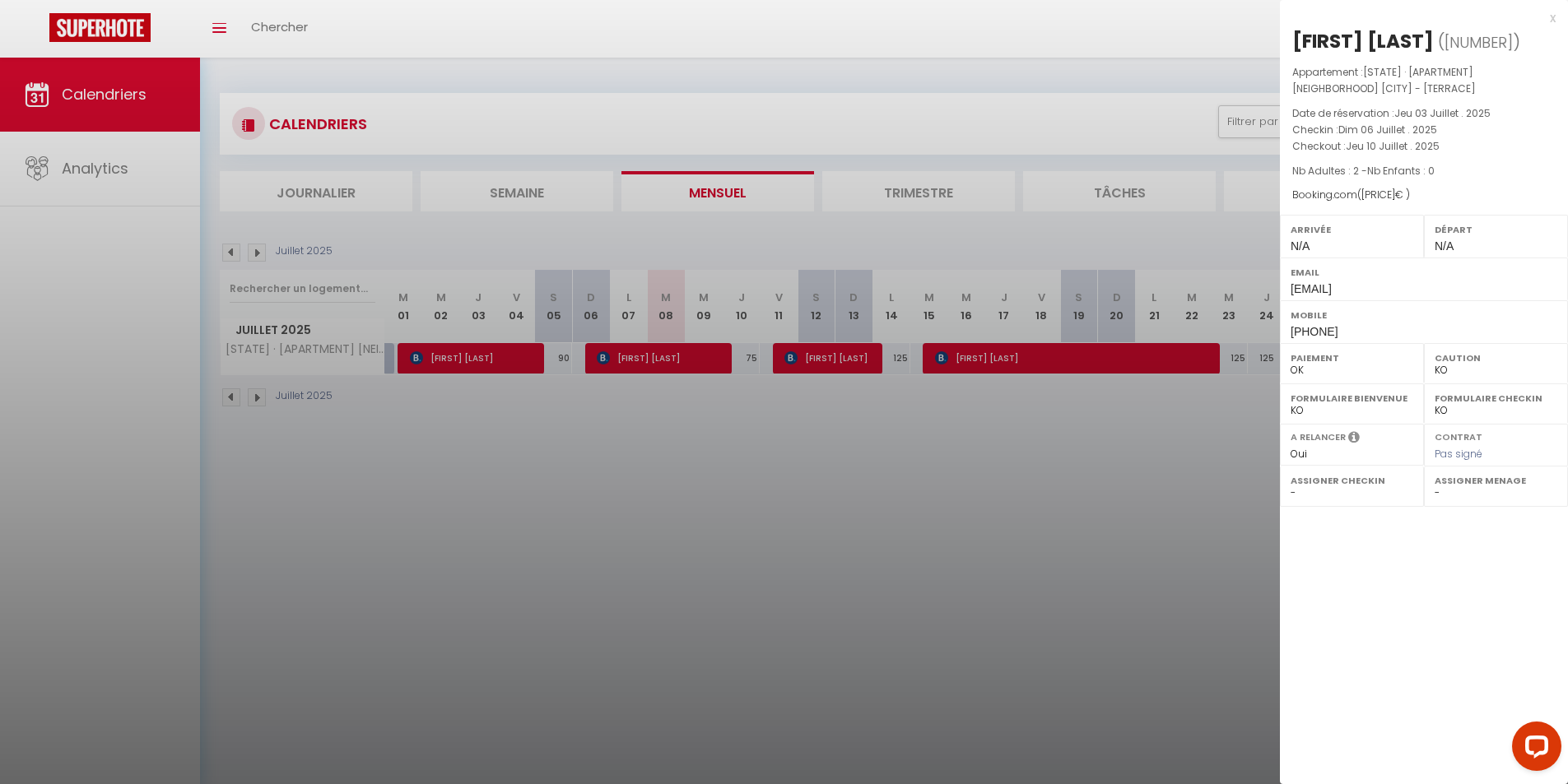 click at bounding box center [784, 392] 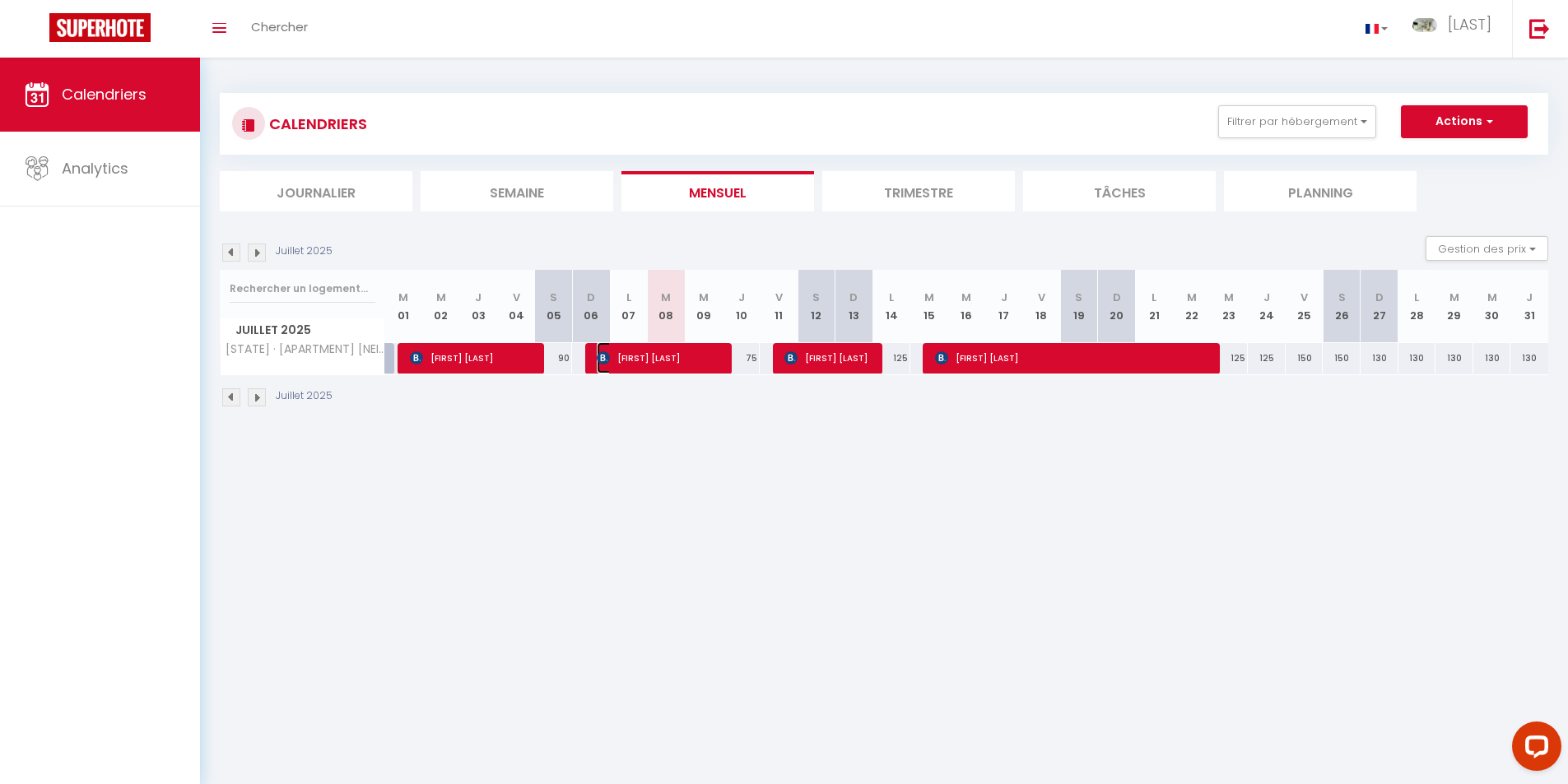 click on "[FIRST] [LAST]" at bounding box center [472, 358] 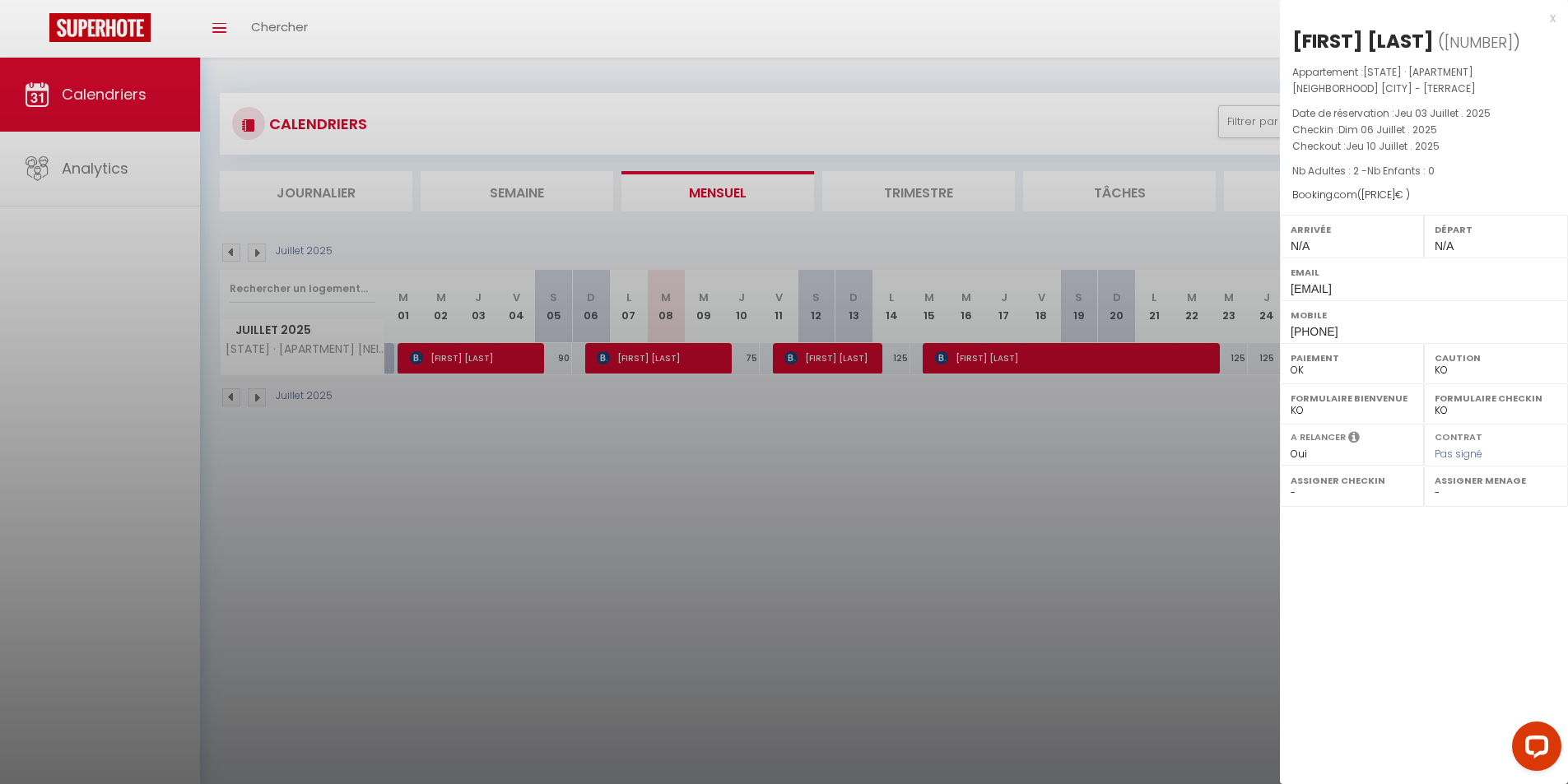 click at bounding box center (784, 392) 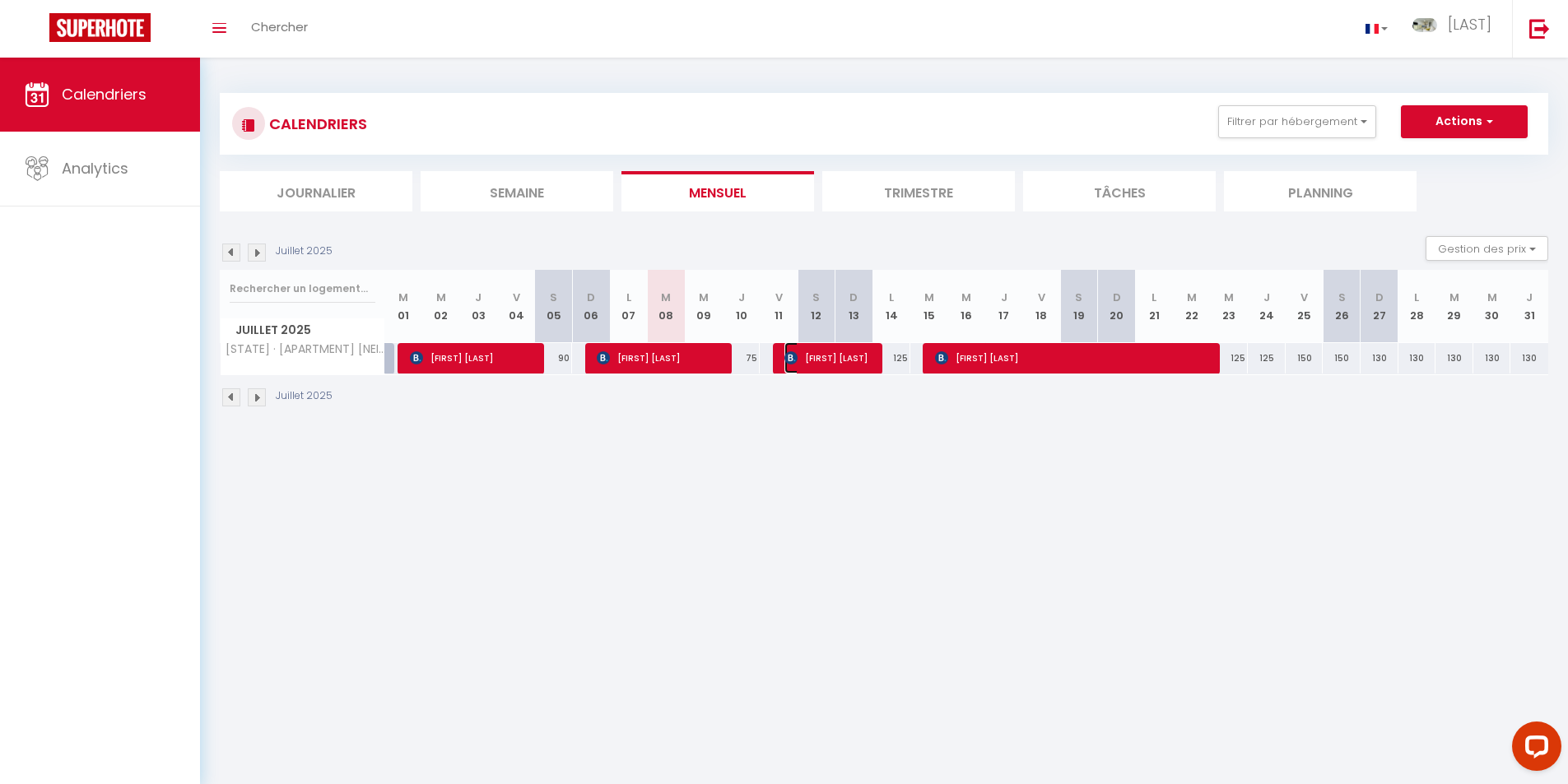 click on "[FIRST] [LAST]" at bounding box center (472, 358) 